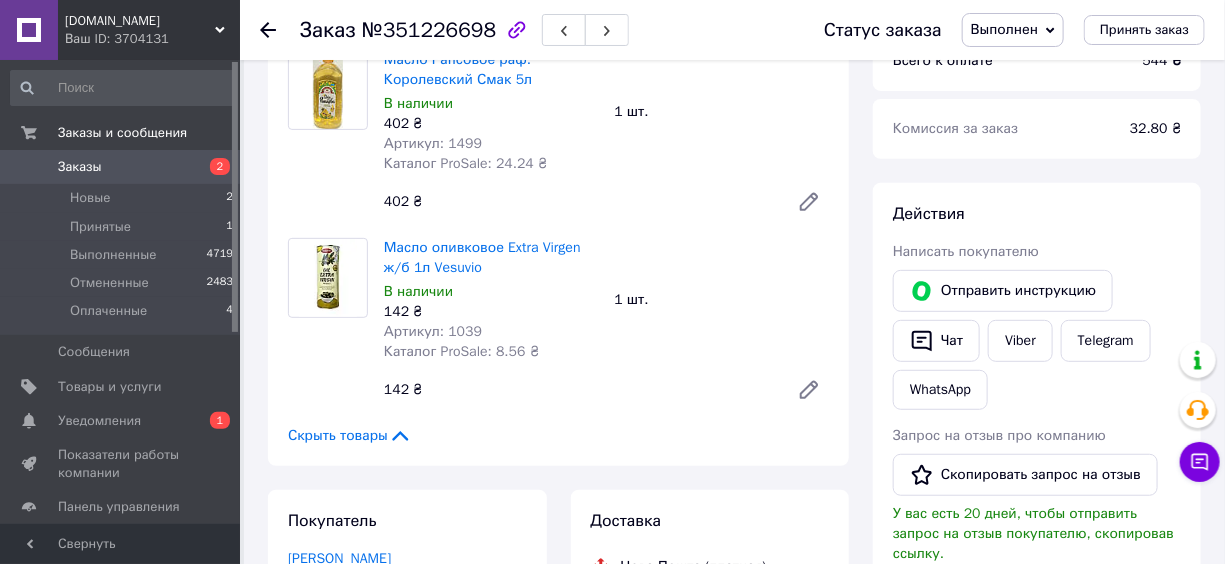 scroll, scrollTop: 0, scrollLeft: 0, axis: both 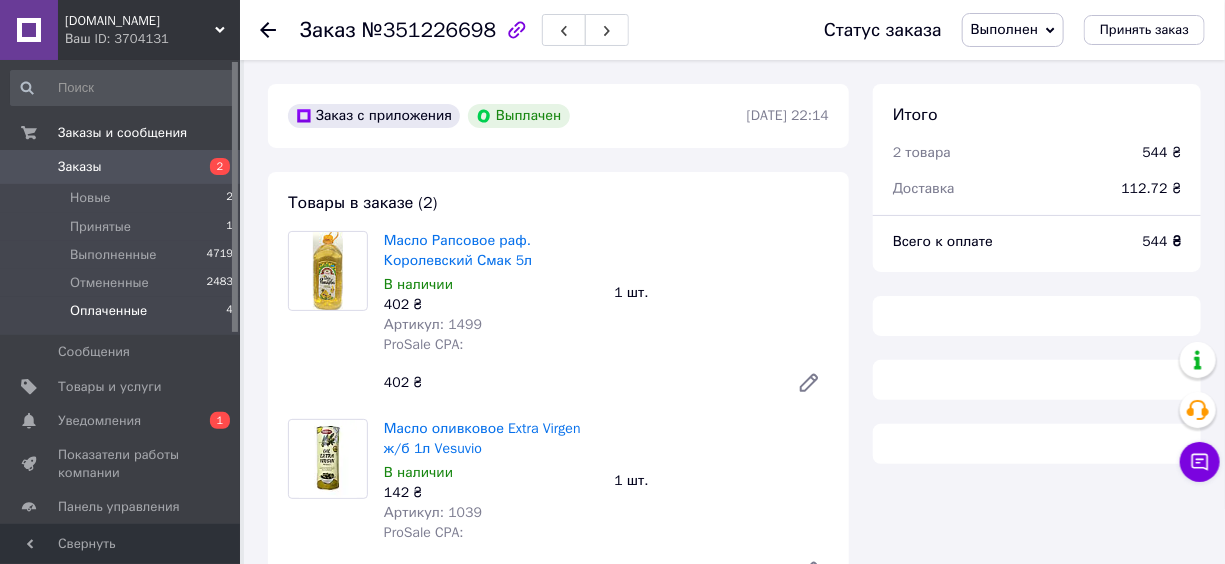 click on "Оплаченные" at bounding box center (108, 311) 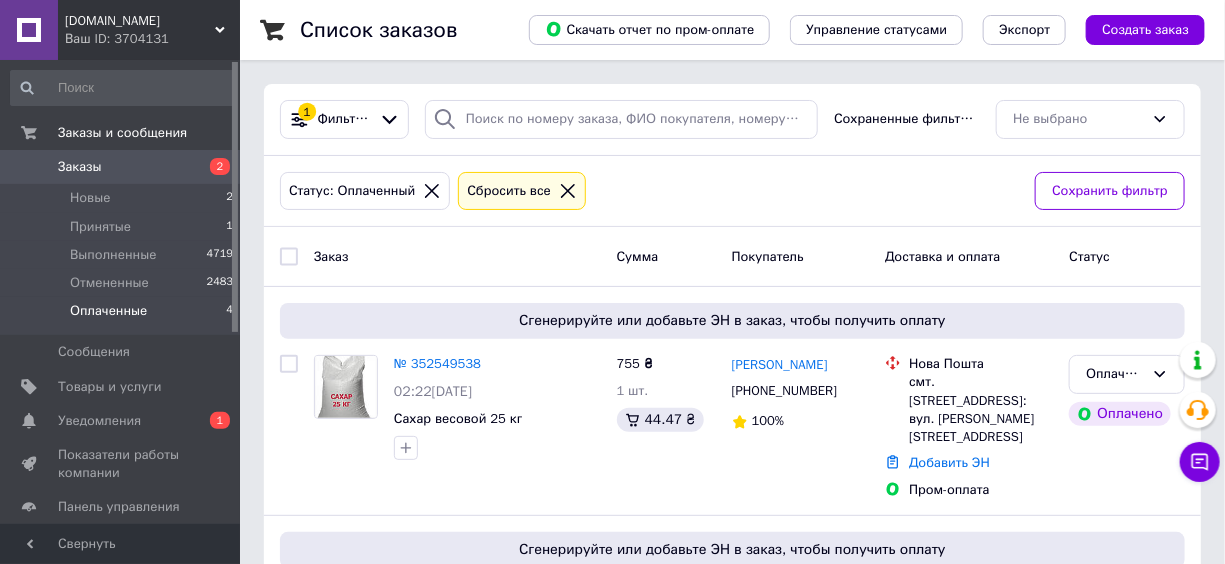click on "Заказ" at bounding box center (457, 256) 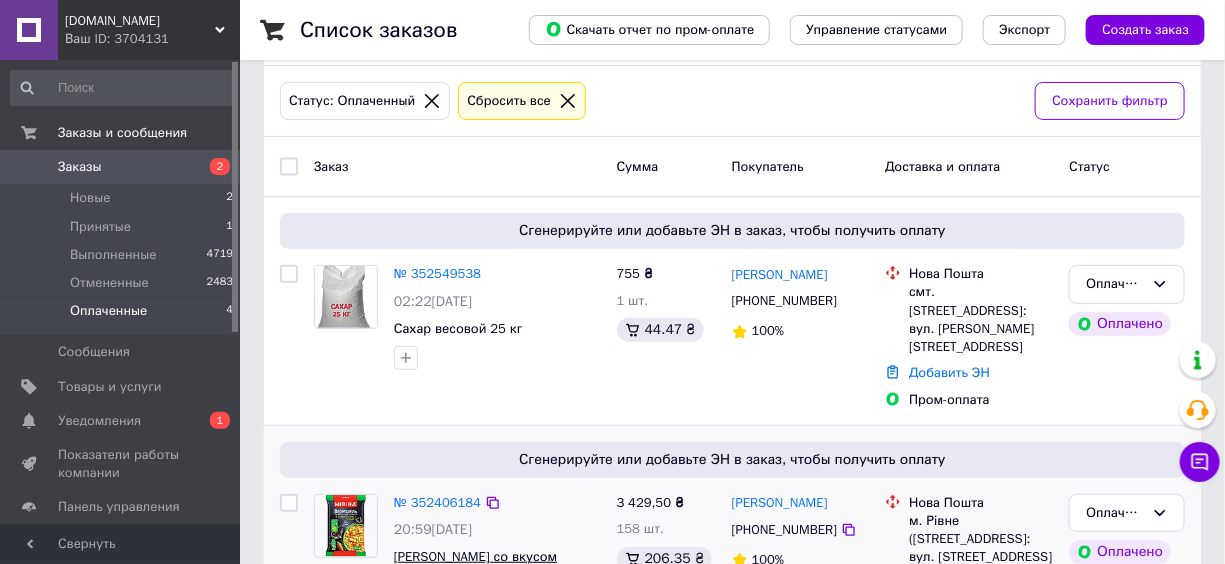 scroll, scrollTop: 181, scrollLeft: 0, axis: vertical 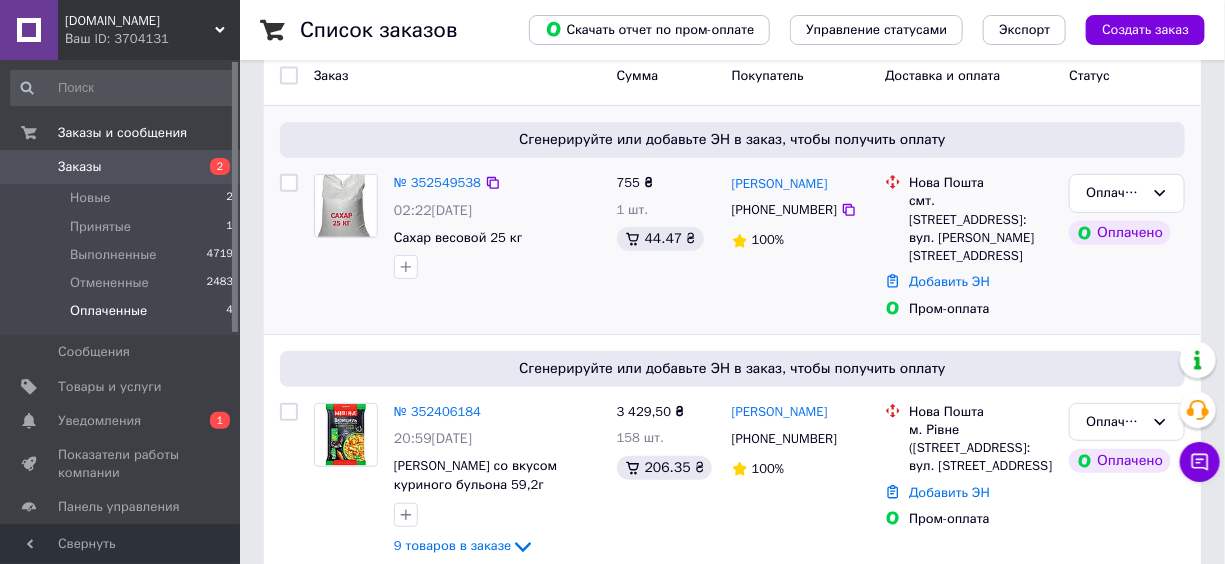 click at bounding box center (497, 267) 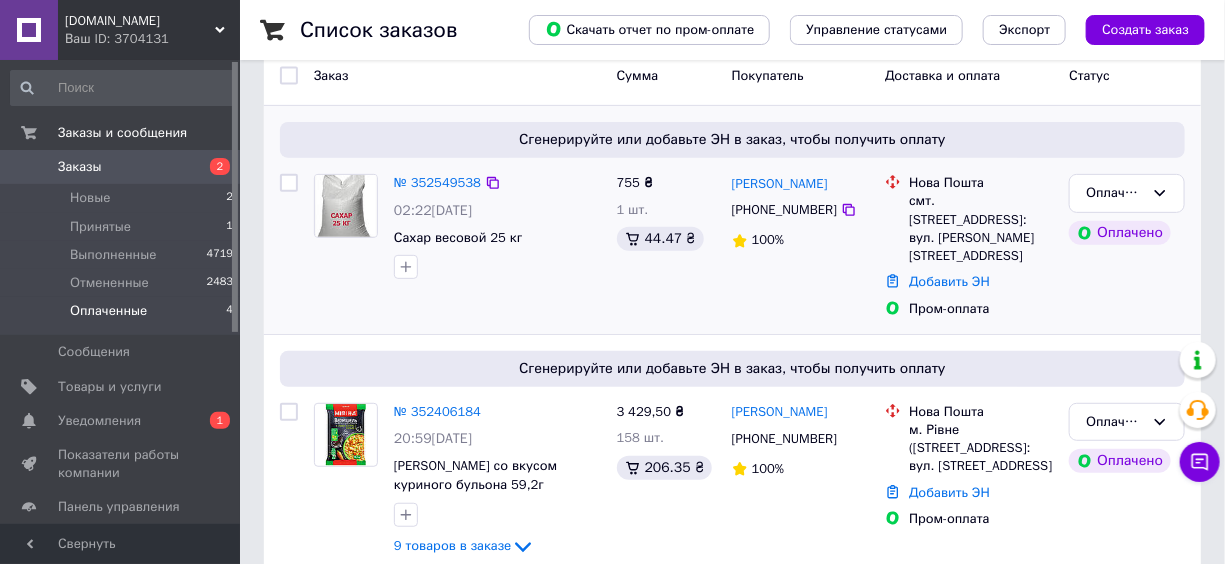 click on "Сахар весовой 25 кг" at bounding box center [497, 238] 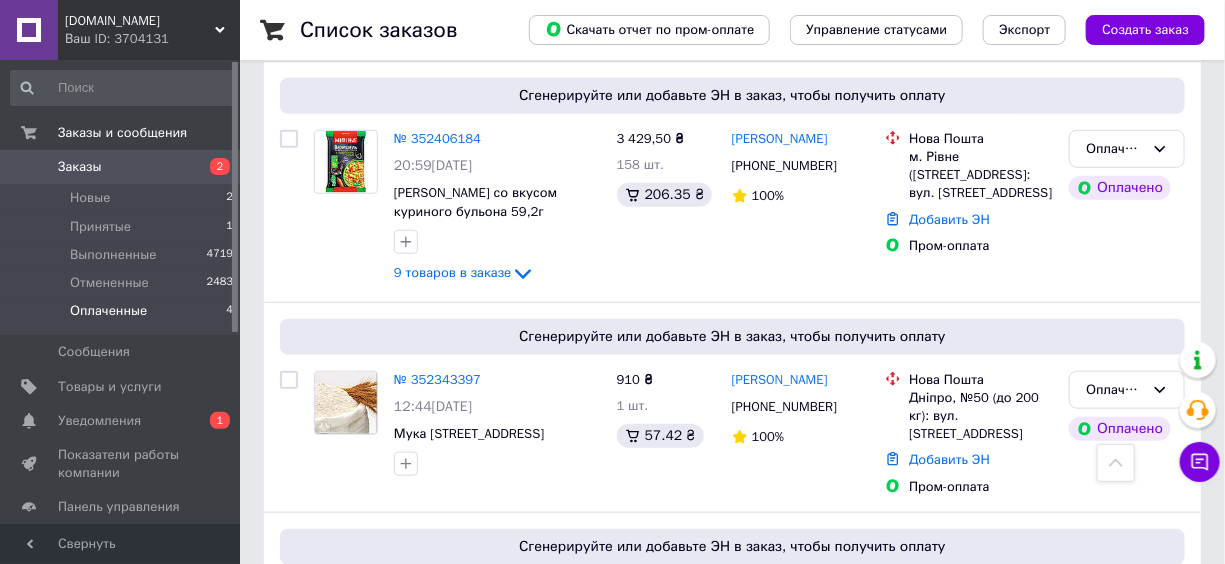 scroll, scrollTop: 545, scrollLeft: 0, axis: vertical 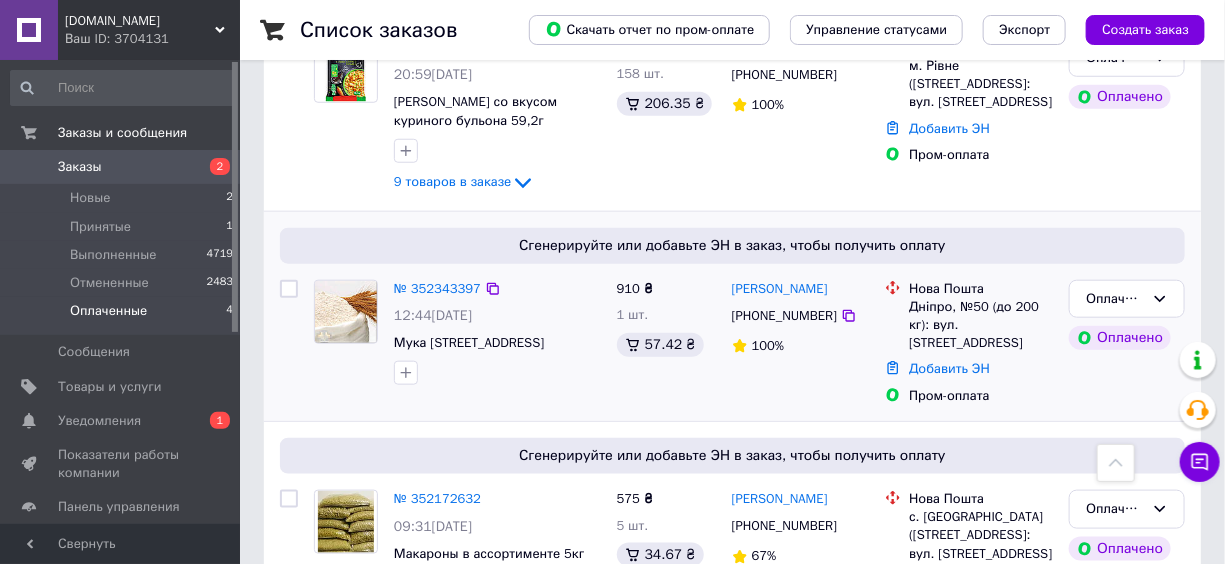 click on "№ 352343397 12:44[DATE] [STREET_ADDRESS]" at bounding box center (457, 343) 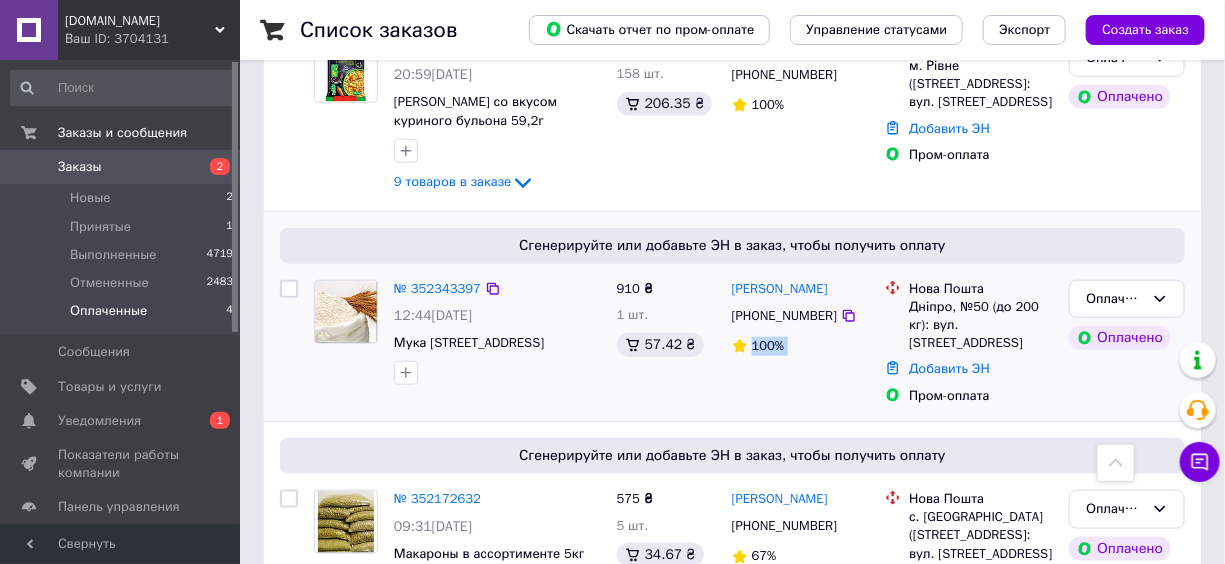click on "[PERSON_NAME] [PHONE_NUMBER] 100%" at bounding box center (800, 343) 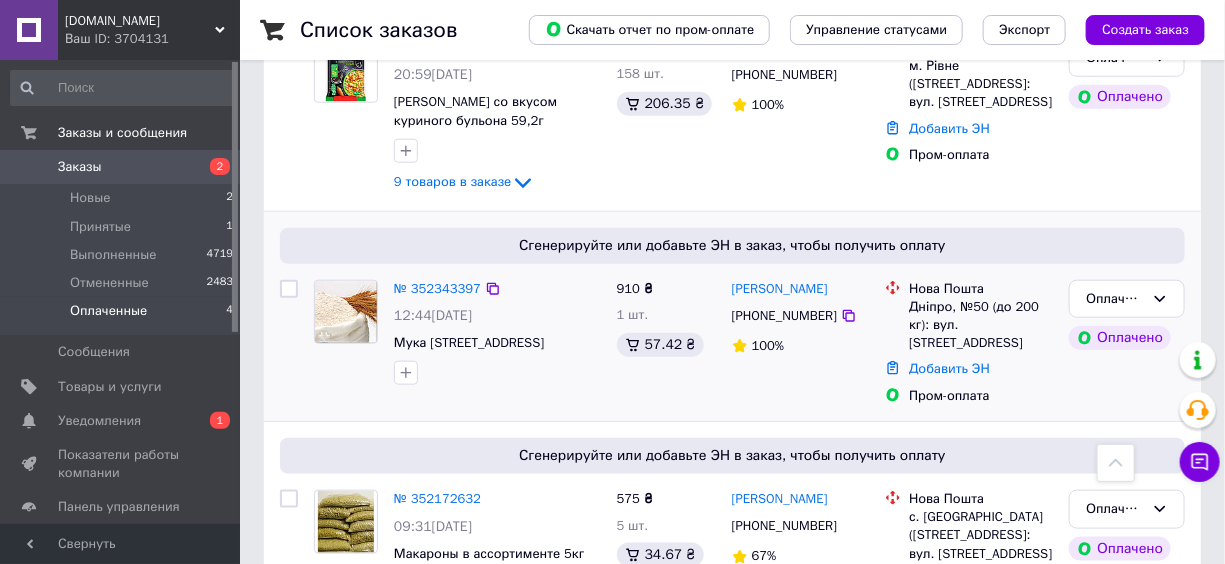 click on "[PERSON_NAME] [PHONE_NUMBER] 100%" at bounding box center (800, 343) 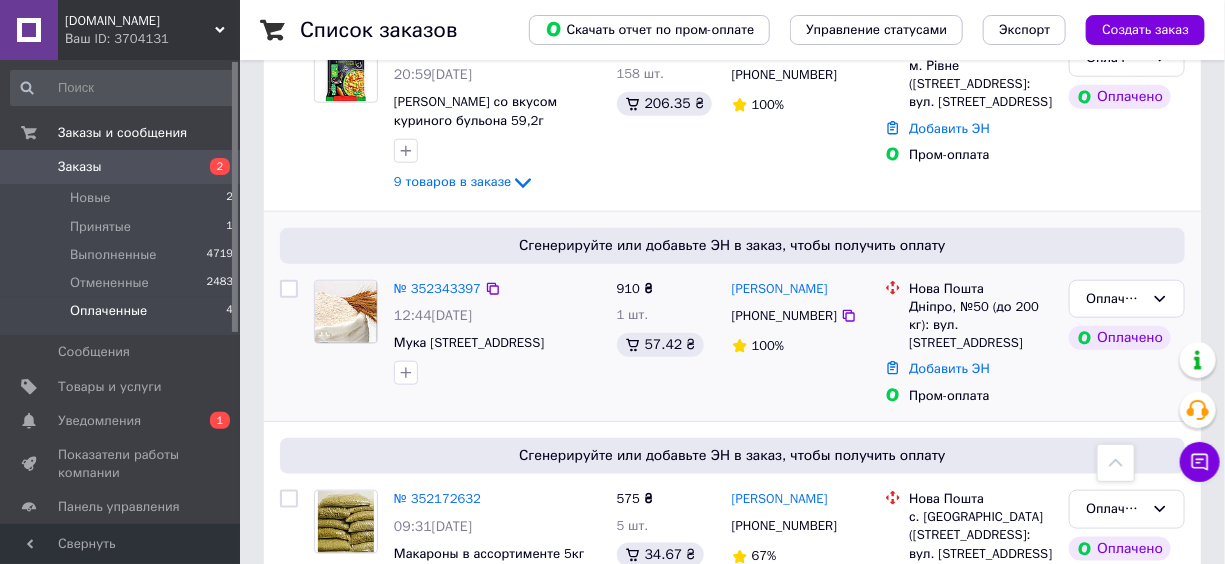 click on "[PERSON_NAME] [PHONE_NUMBER] 100%" at bounding box center (800, 343) 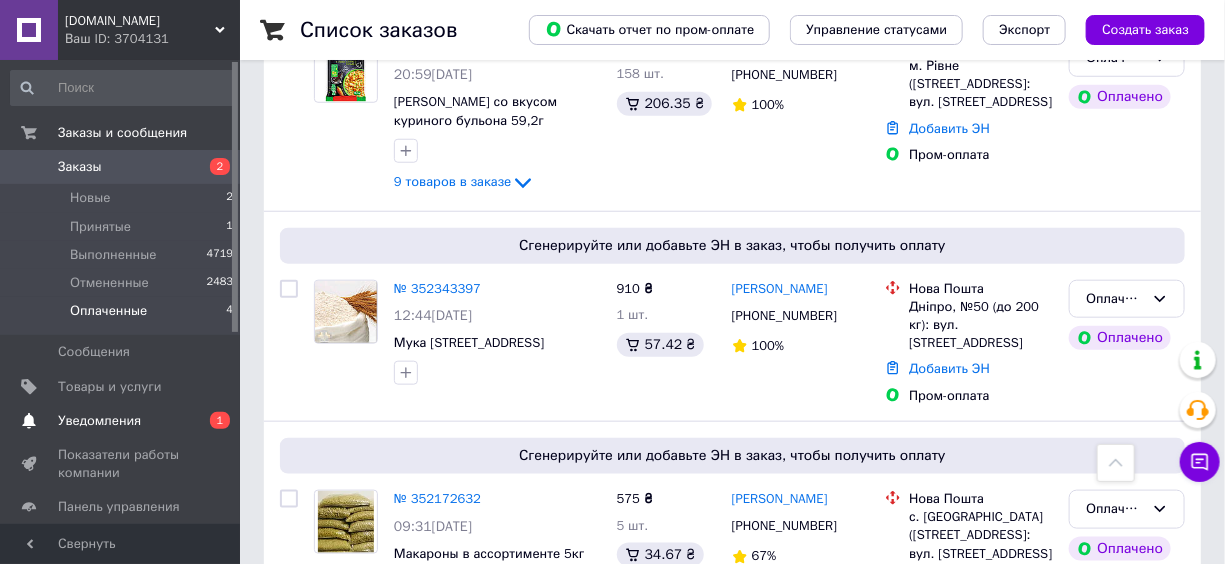 click on "Уведомления 0 1" at bounding box center [122, 421] 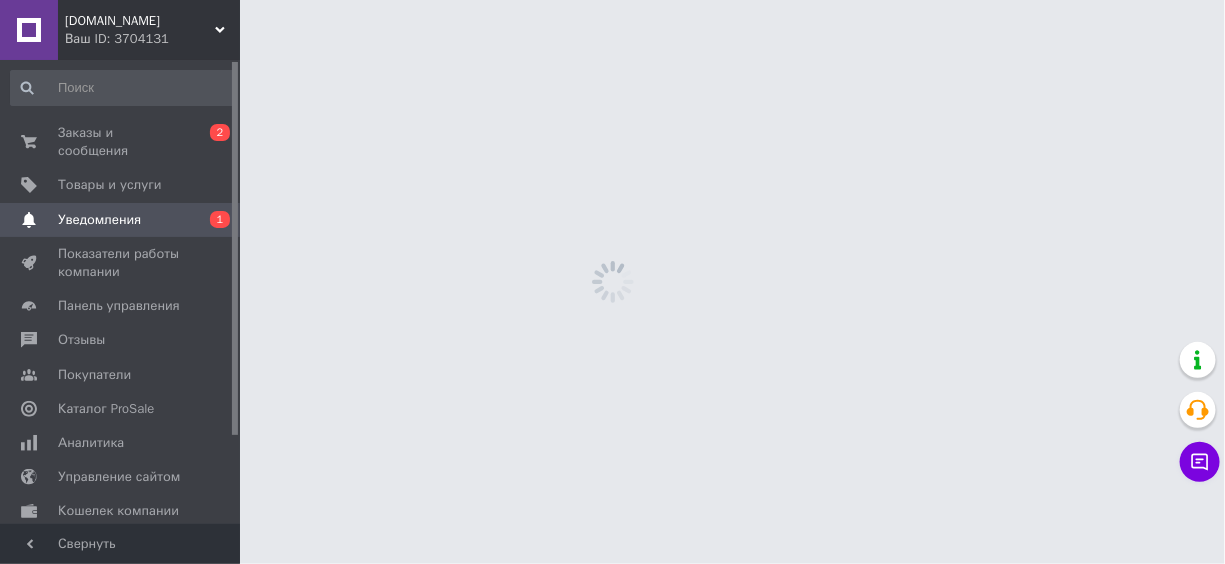 scroll, scrollTop: 0, scrollLeft: 0, axis: both 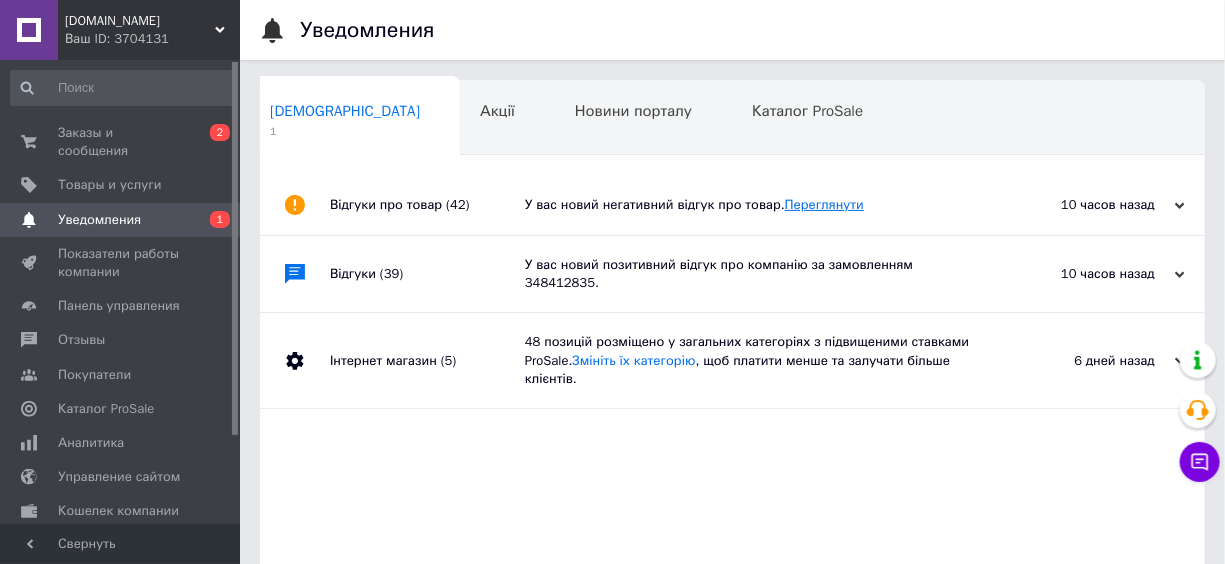 click on "Переглянути" at bounding box center (824, 204) 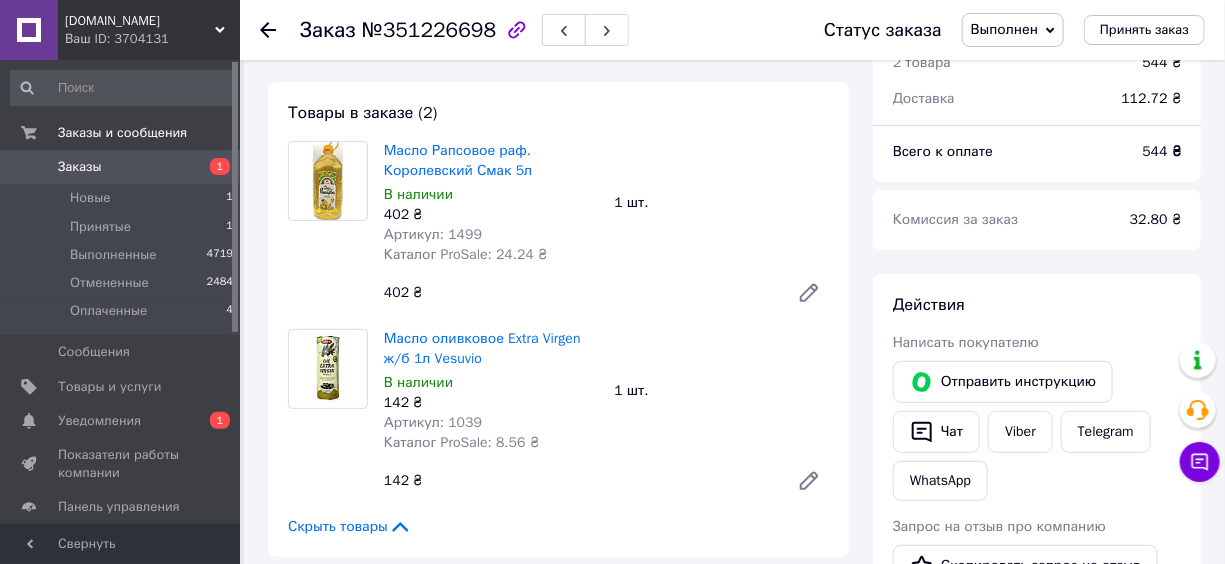 scroll, scrollTop: 0, scrollLeft: 0, axis: both 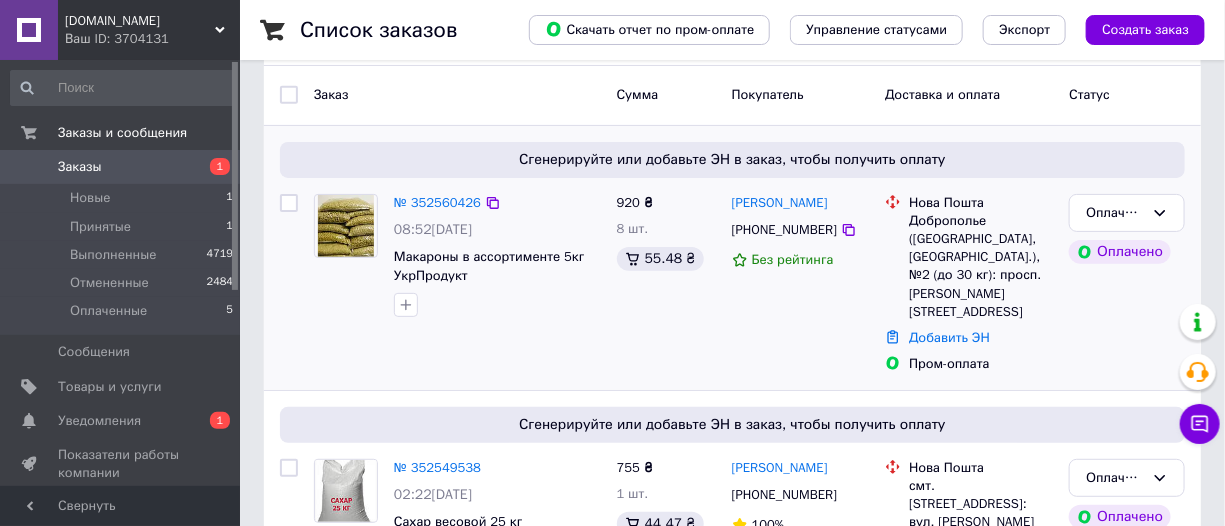 click at bounding box center (497, 305) 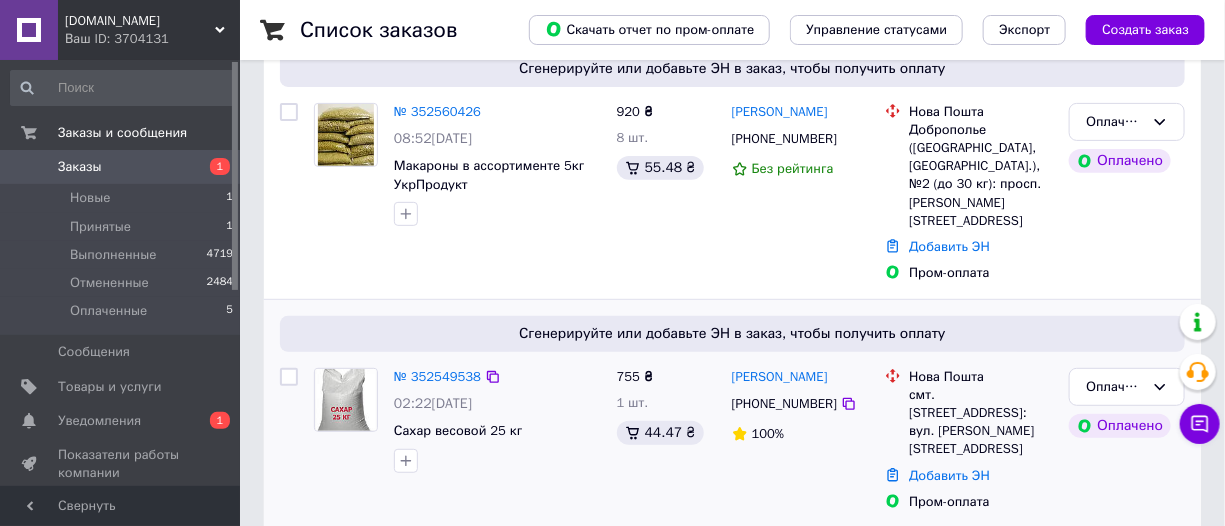 scroll, scrollTop: 272, scrollLeft: 0, axis: vertical 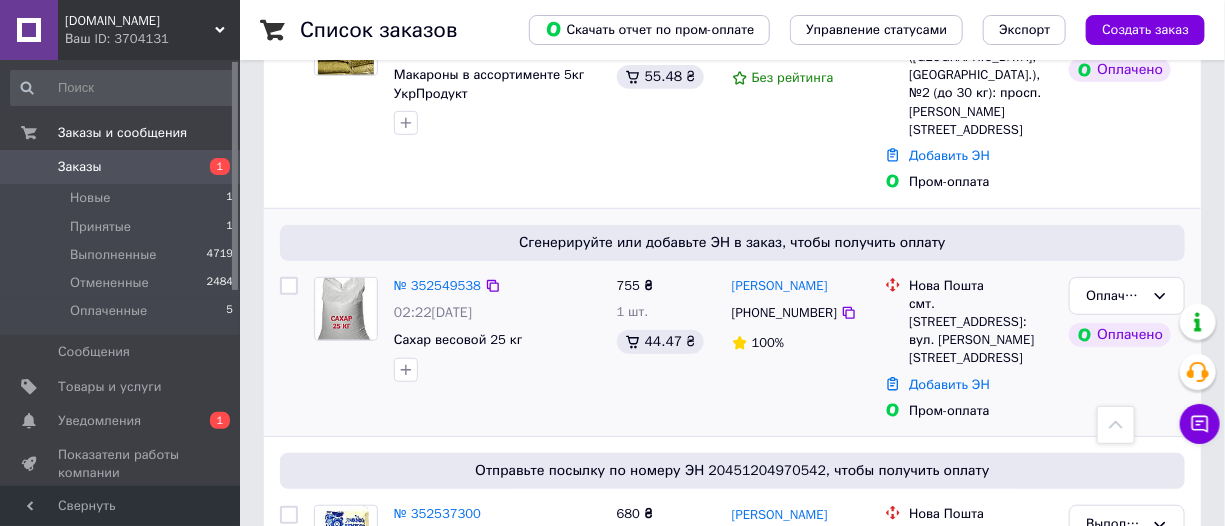 click at bounding box center [497, 370] 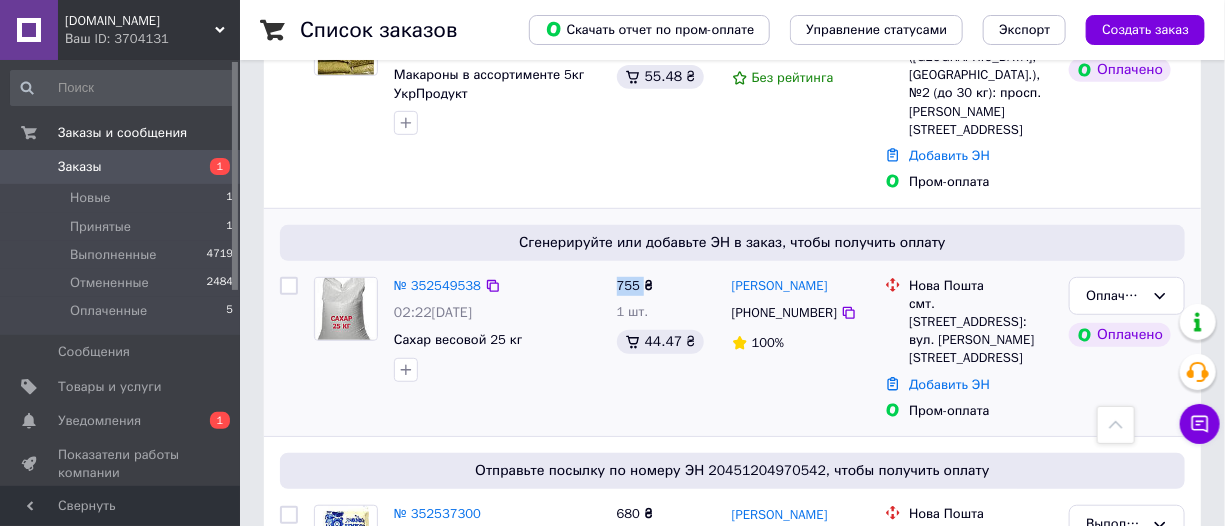 click at bounding box center (497, 370) 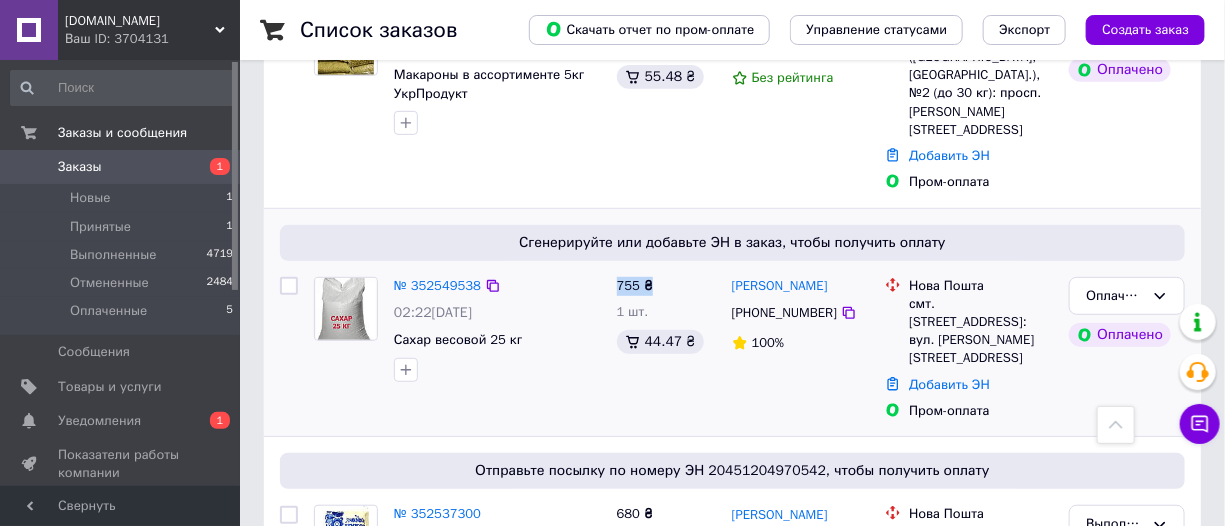 click at bounding box center (497, 370) 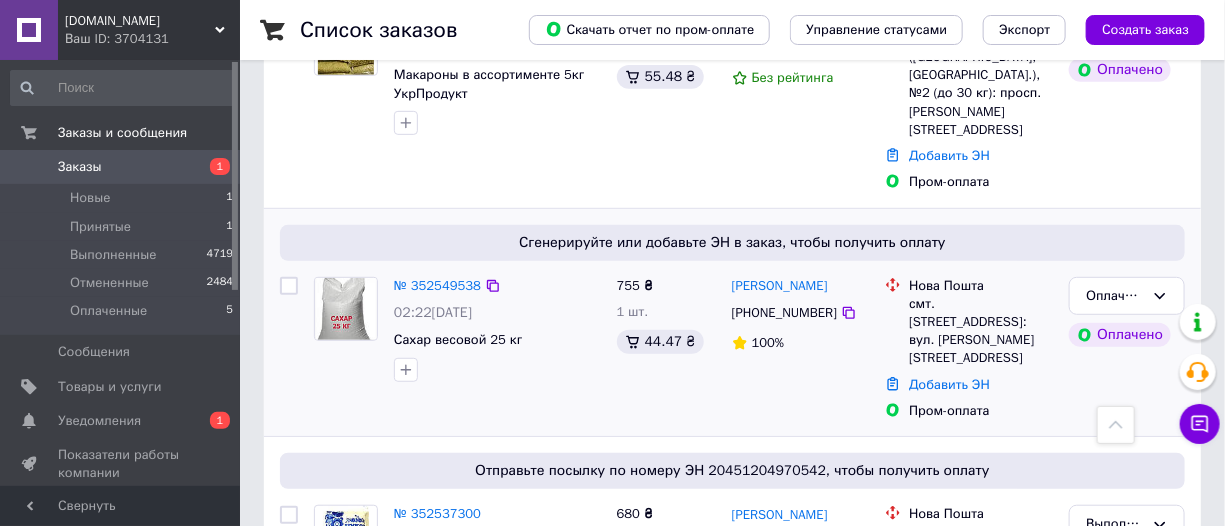 click at bounding box center [497, 370] 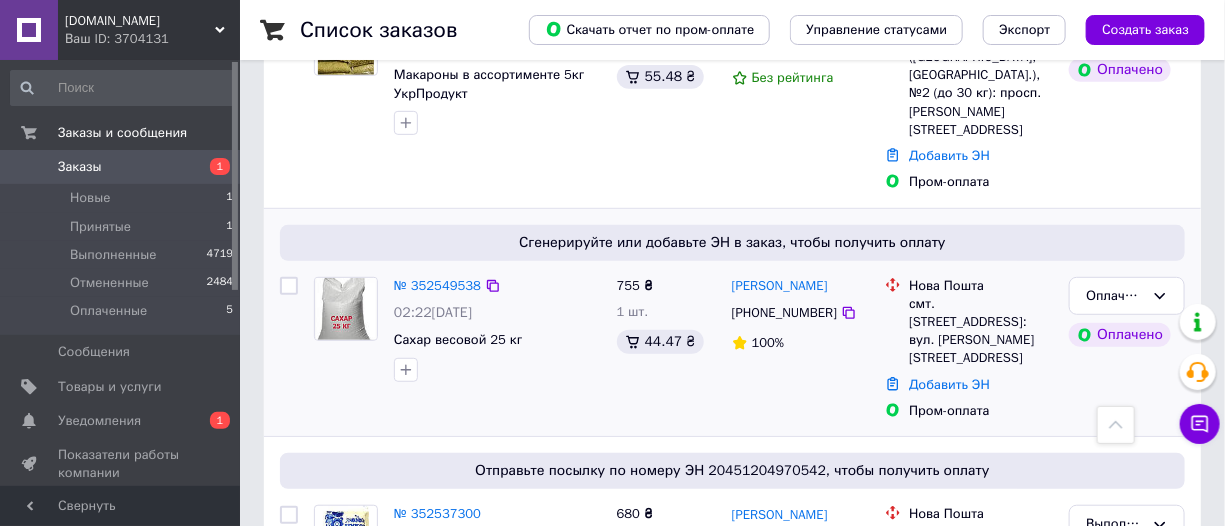 click at bounding box center (497, 370) 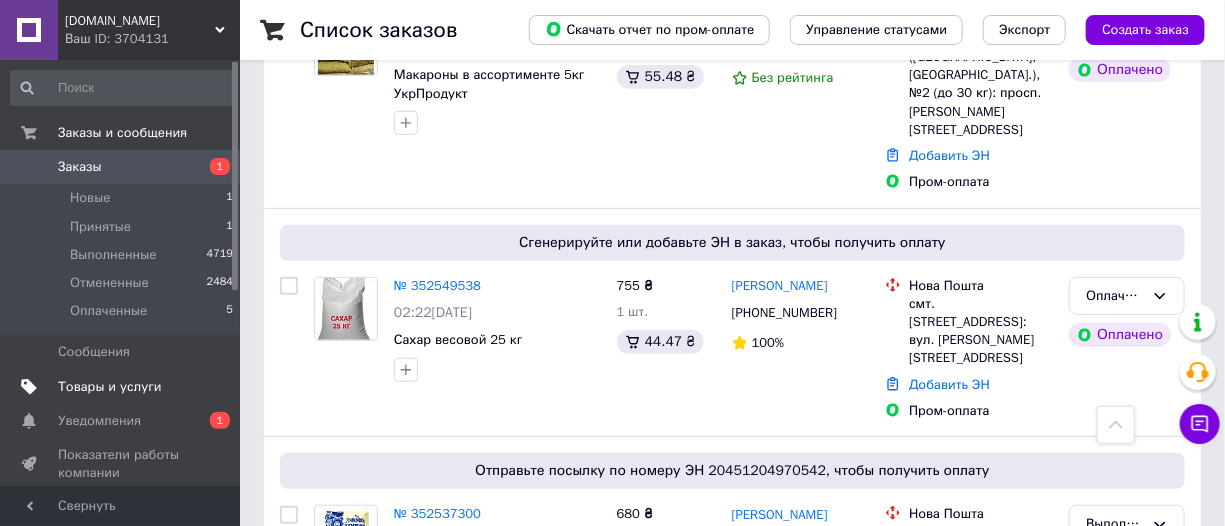 click on "Товары и услуги" at bounding box center [110, 387] 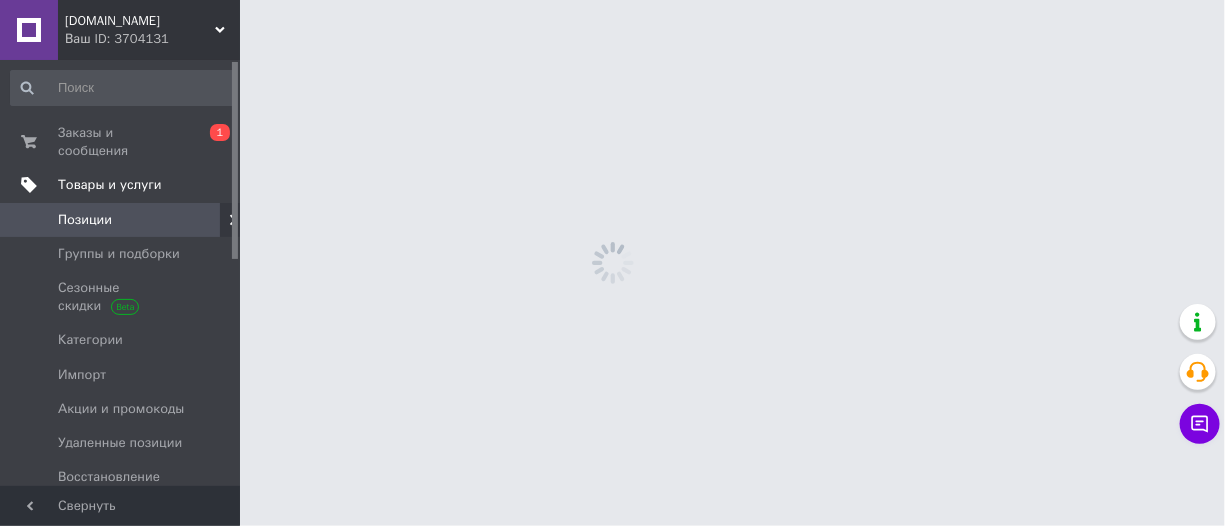 scroll, scrollTop: 0, scrollLeft: 0, axis: both 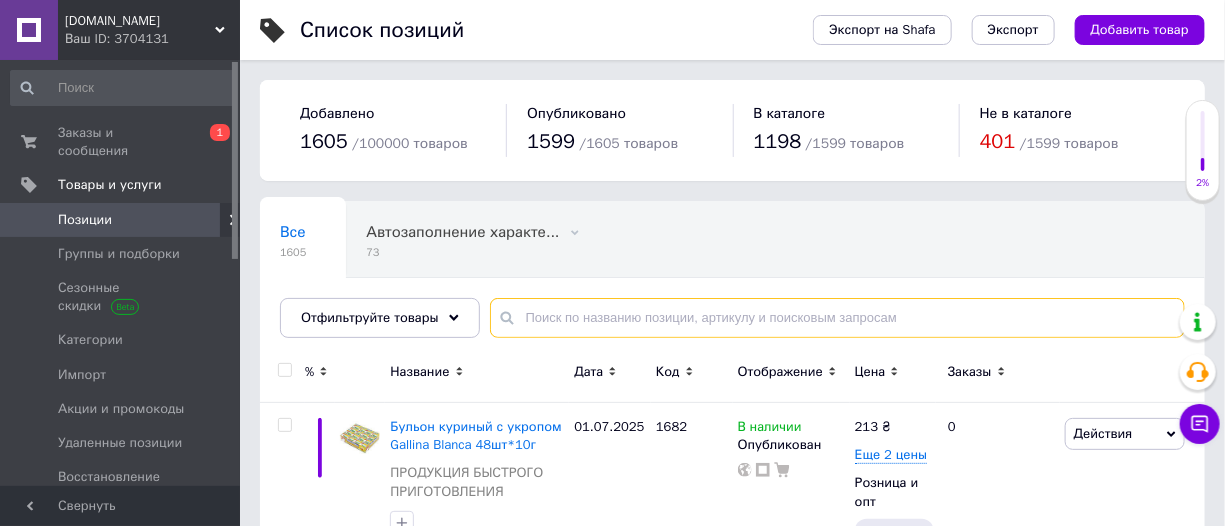 click at bounding box center (837, 318) 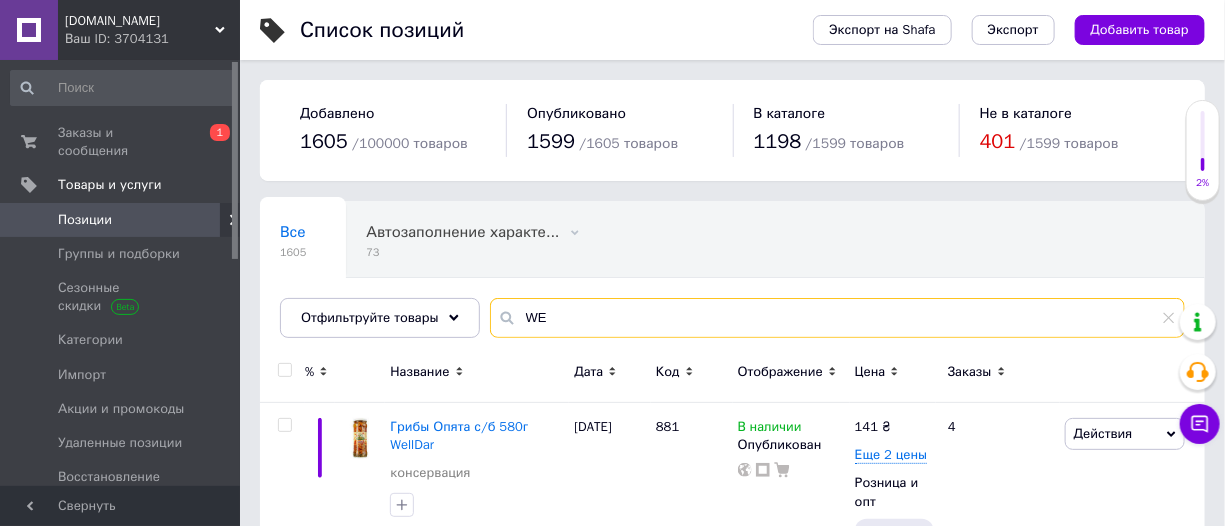 type on "W" 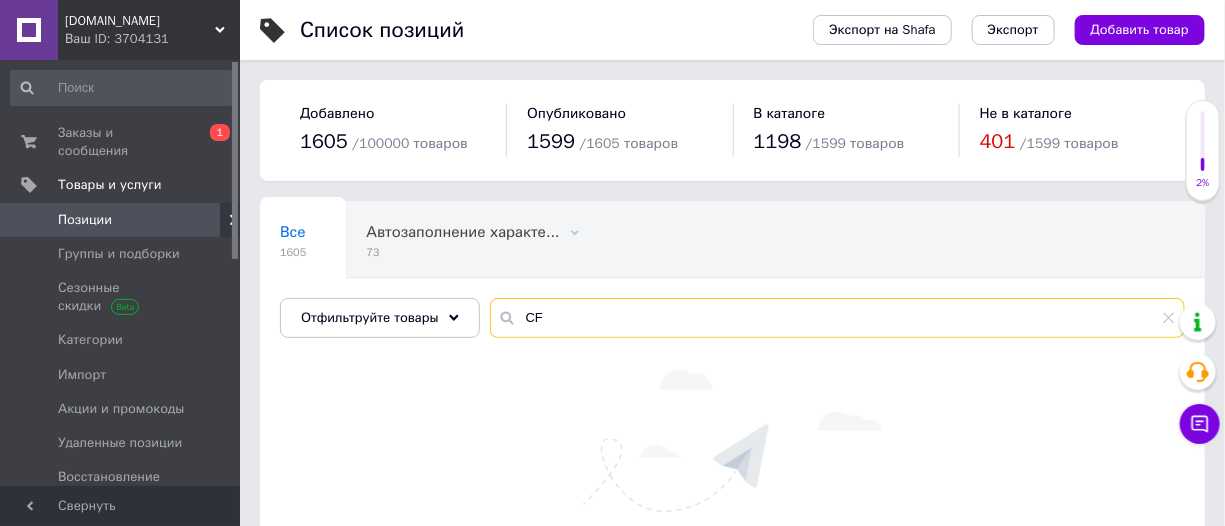 type on "C" 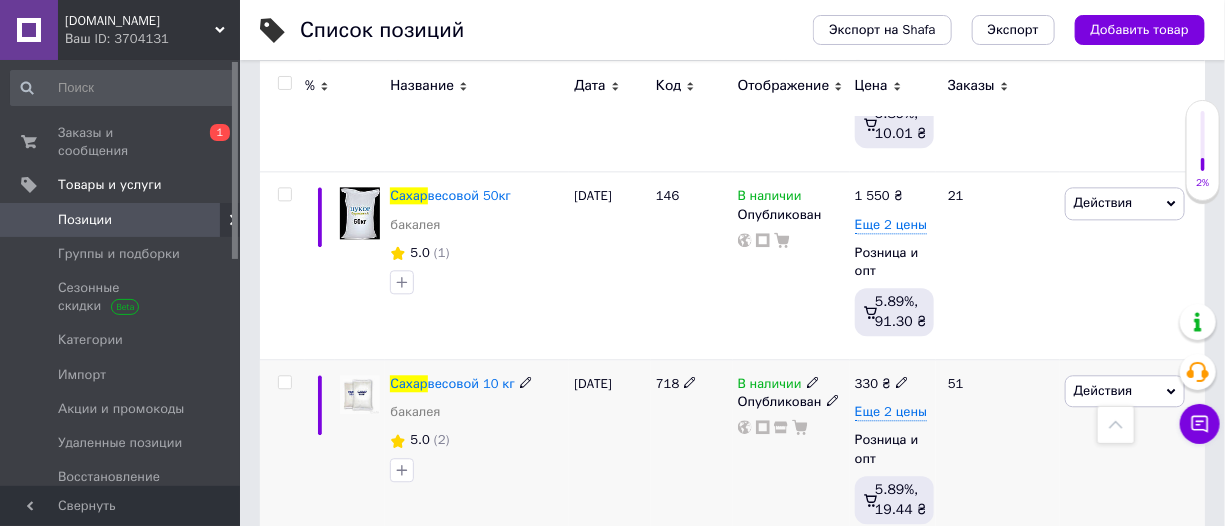 scroll, scrollTop: 1636, scrollLeft: 0, axis: vertical 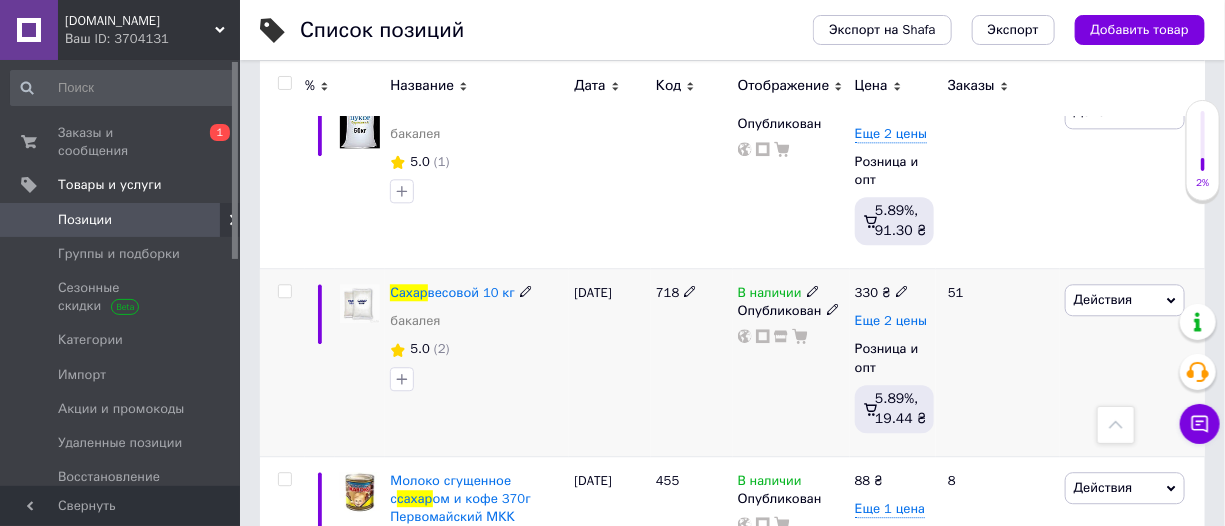type on "САХАР" 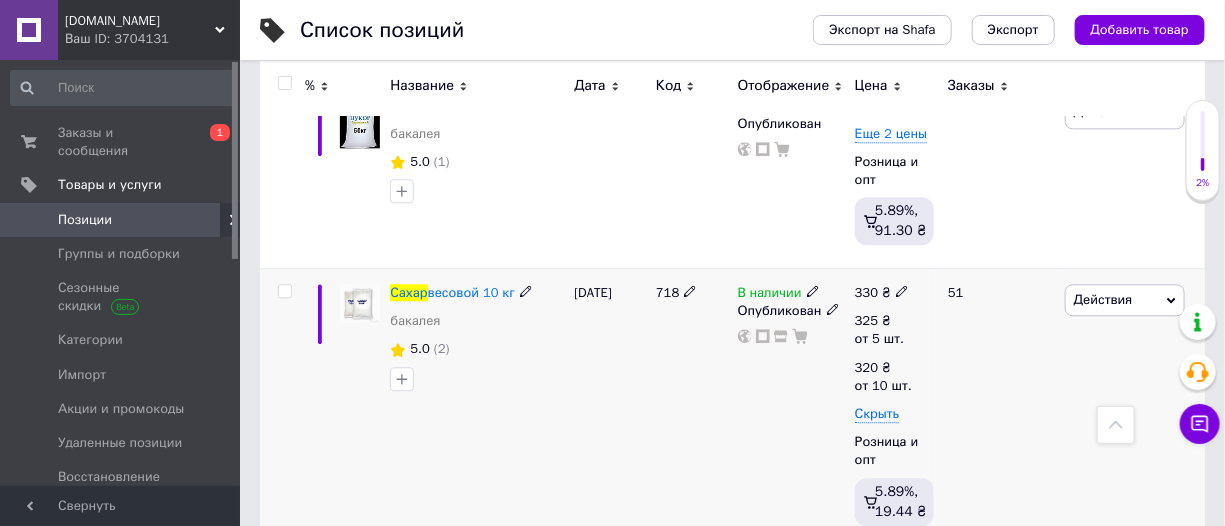 click on "26.06.2025" at bounding box center [610, 409] 